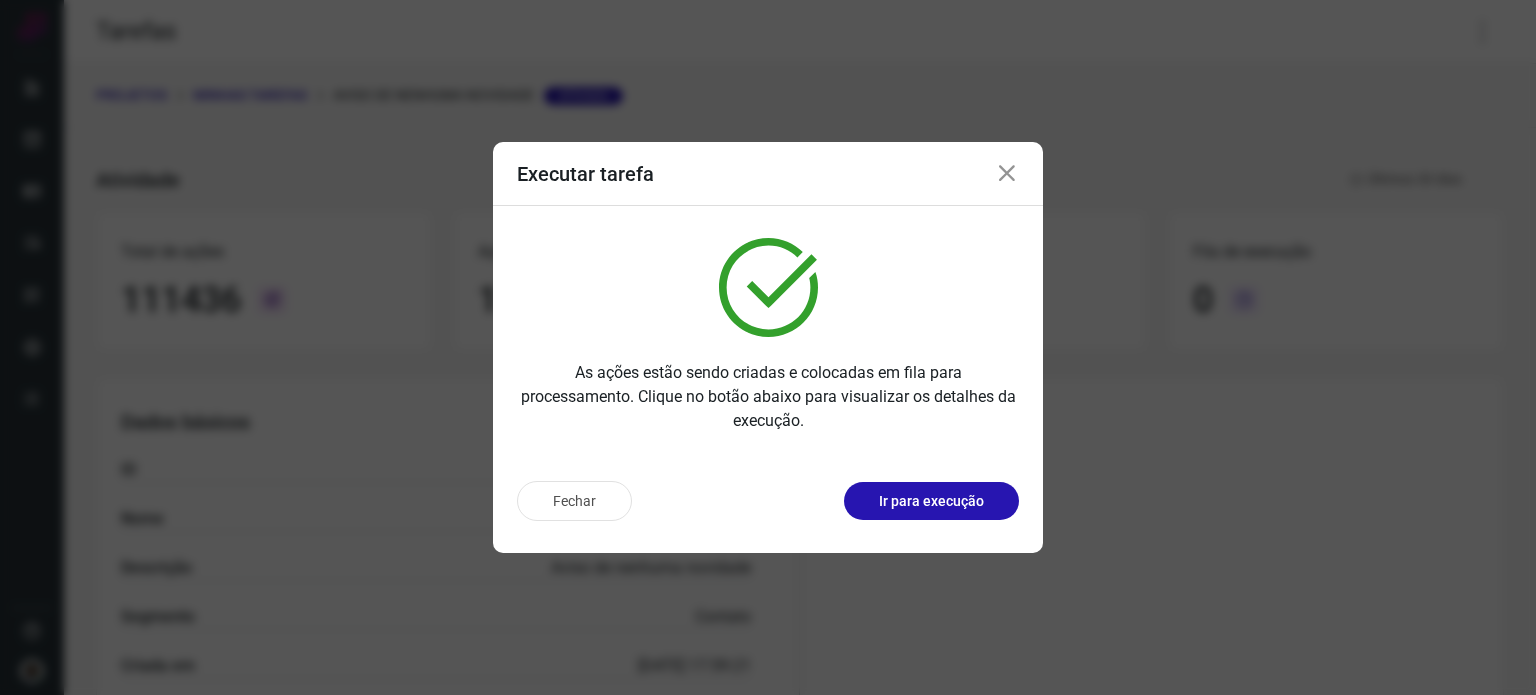scroll, scrollTop: 0, scrollLeft: 0, axis: both 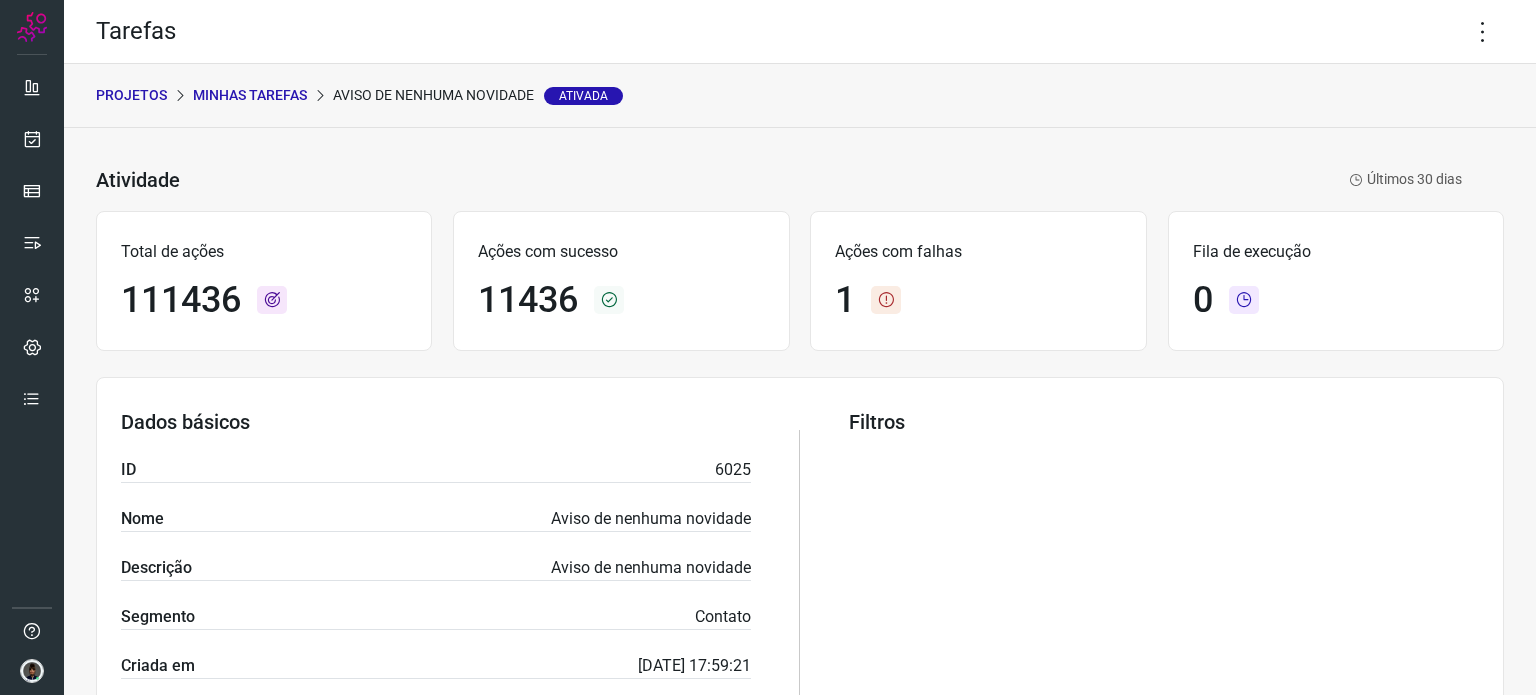 click on "Minhas Tarefas" at bounding box center (250, 95) 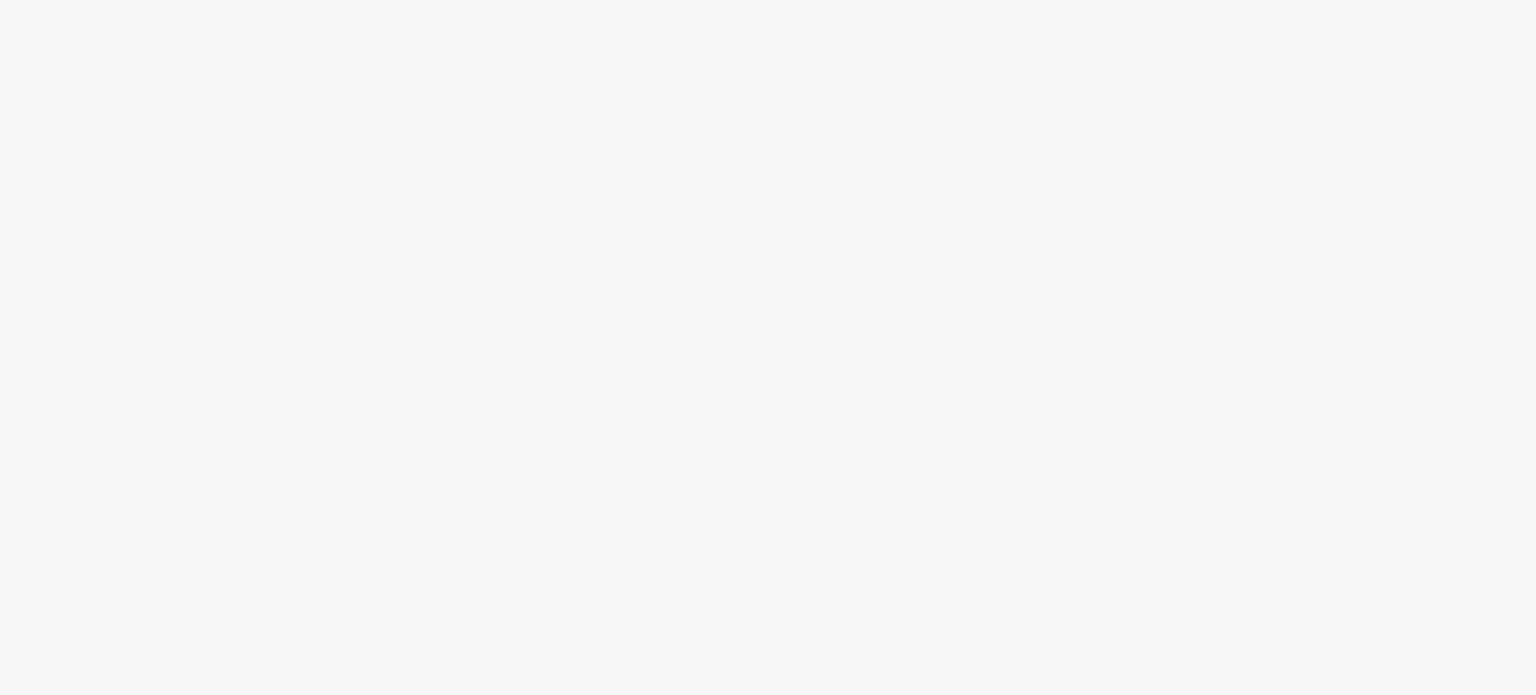 scroll, scrollTop: 0, scrollLeft: 0, axis: both 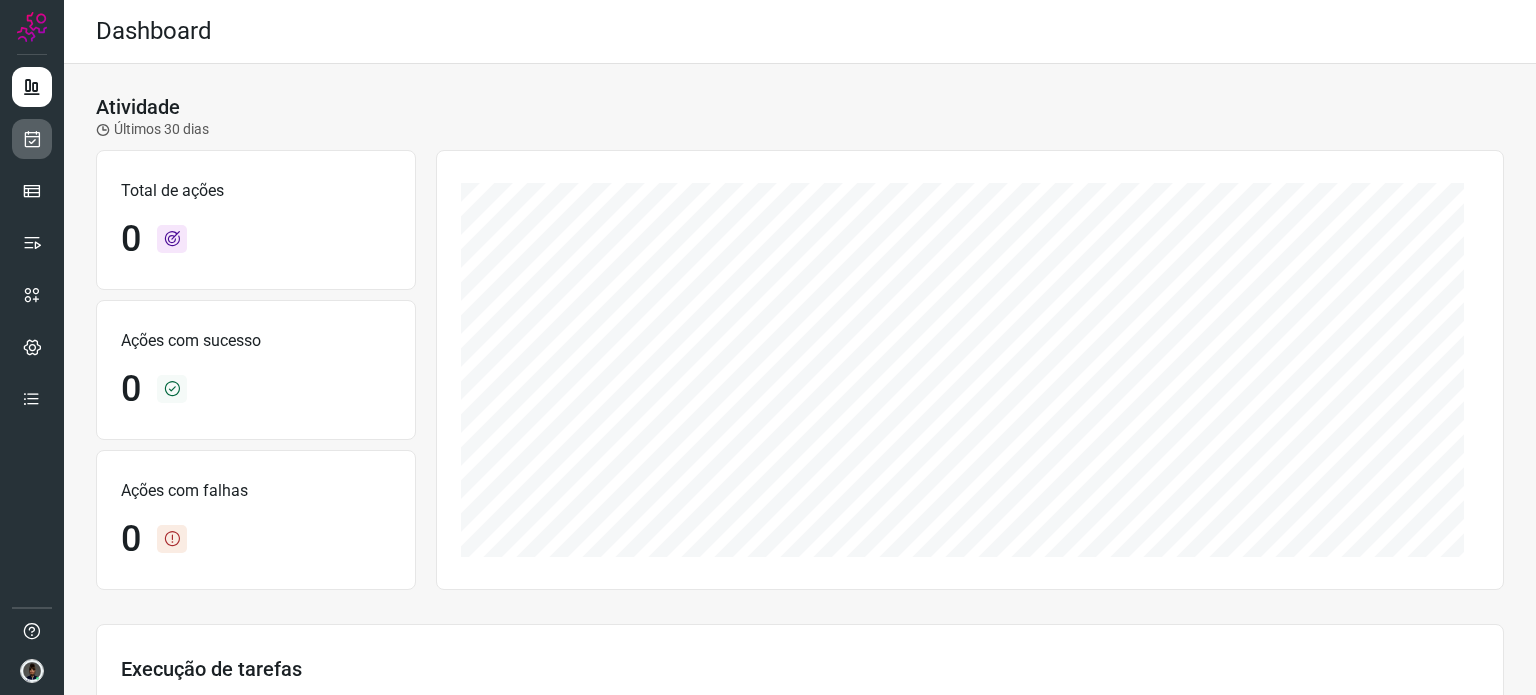 drag, startPoint x: 0, startPoint y: 0, endPoint x: 37, endPoint y: 129, distance: 134.20134 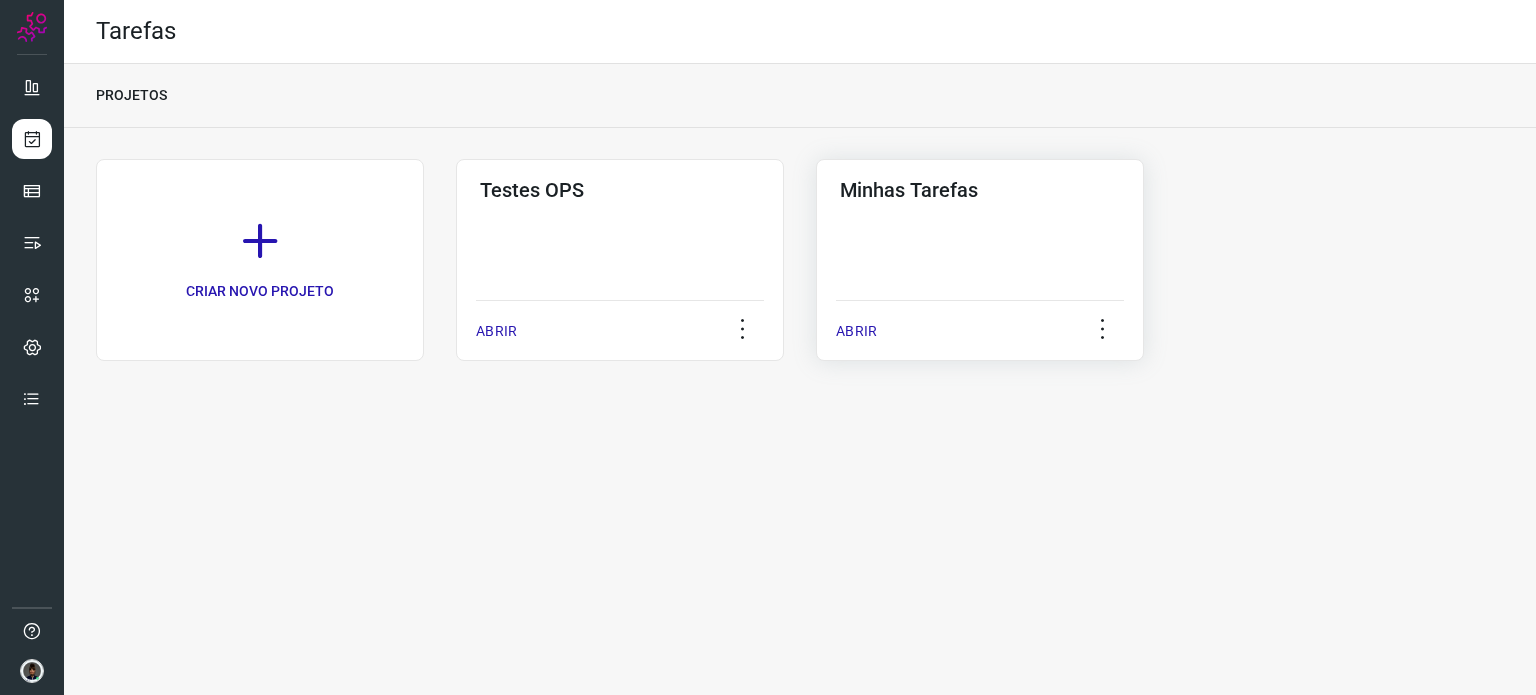 click on "Minhas Tarefas  ABRIR" 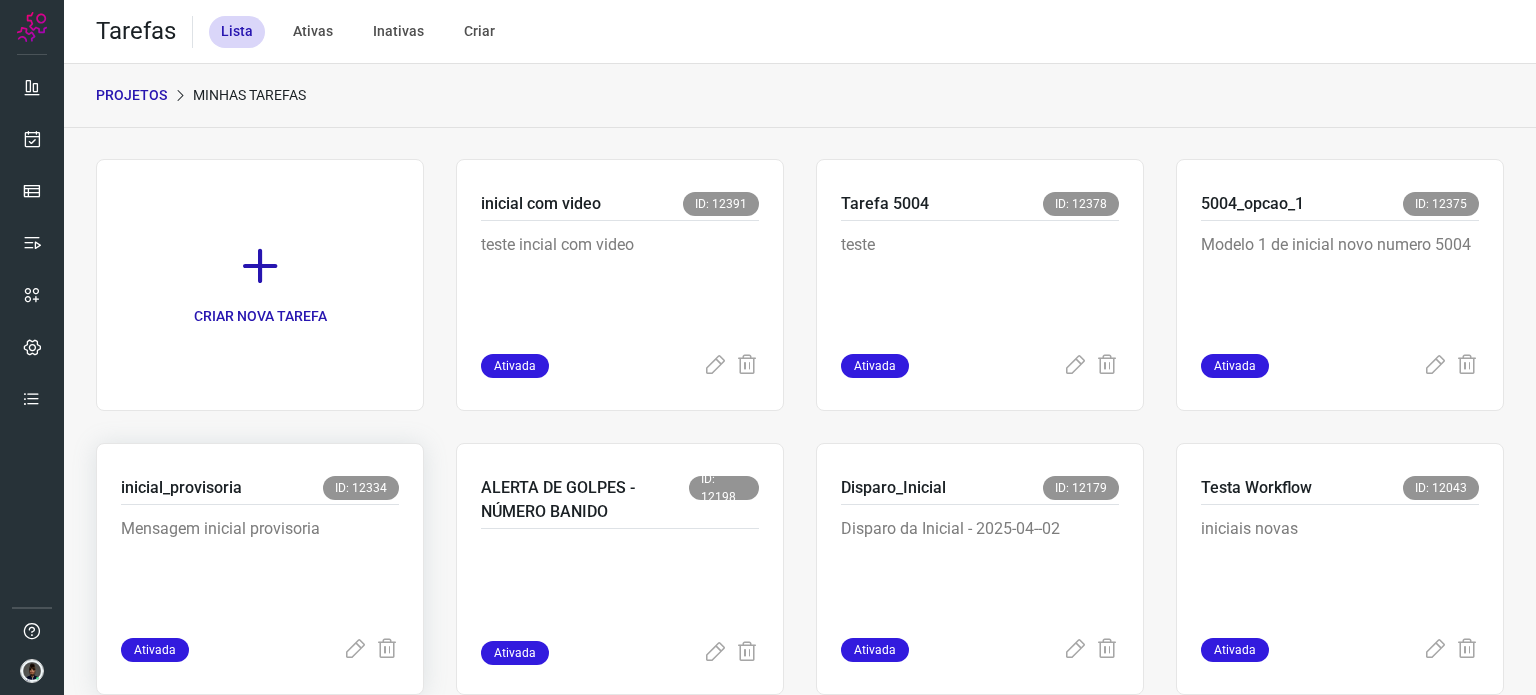 click on "Mensagem inicial provisoria" at bounding box center (260, 567) 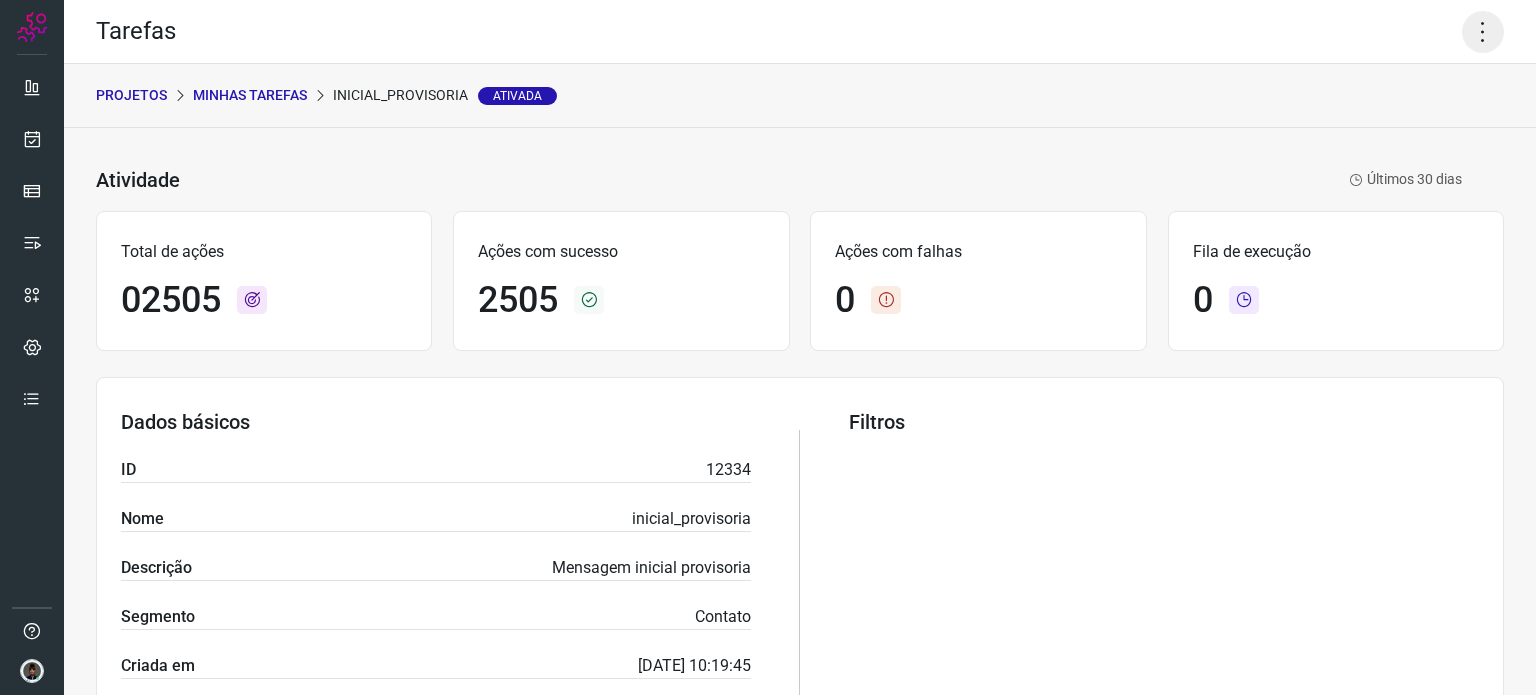 click 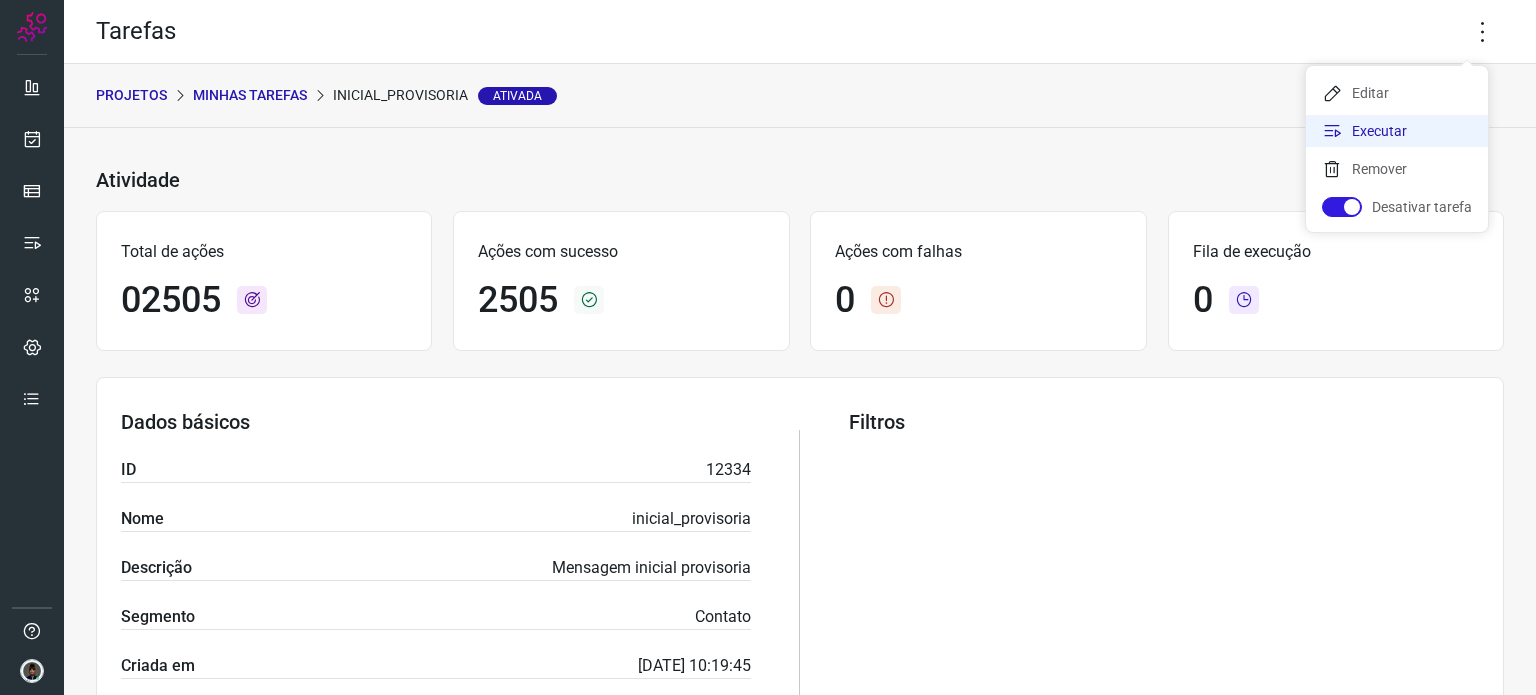click 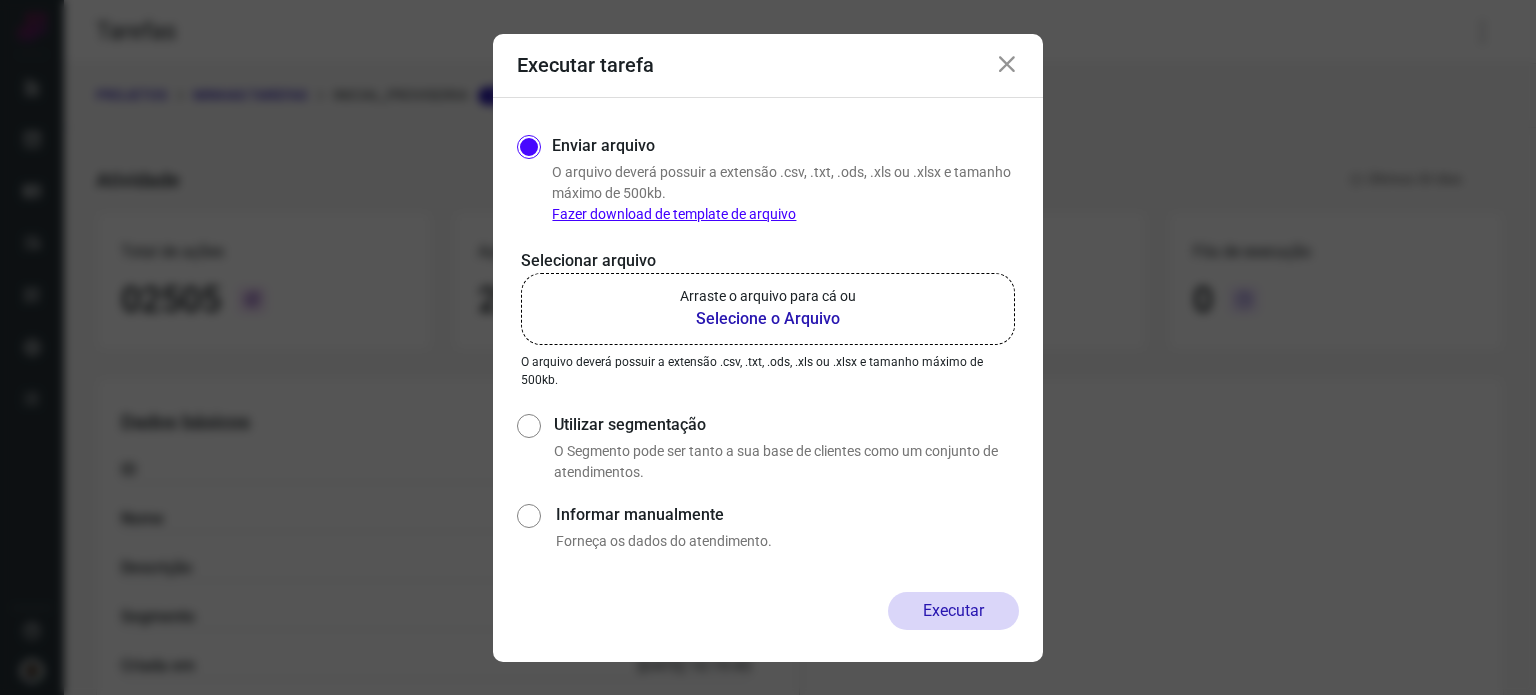 click on "Selecione o Arquivo" at bounding box center (768, 319) 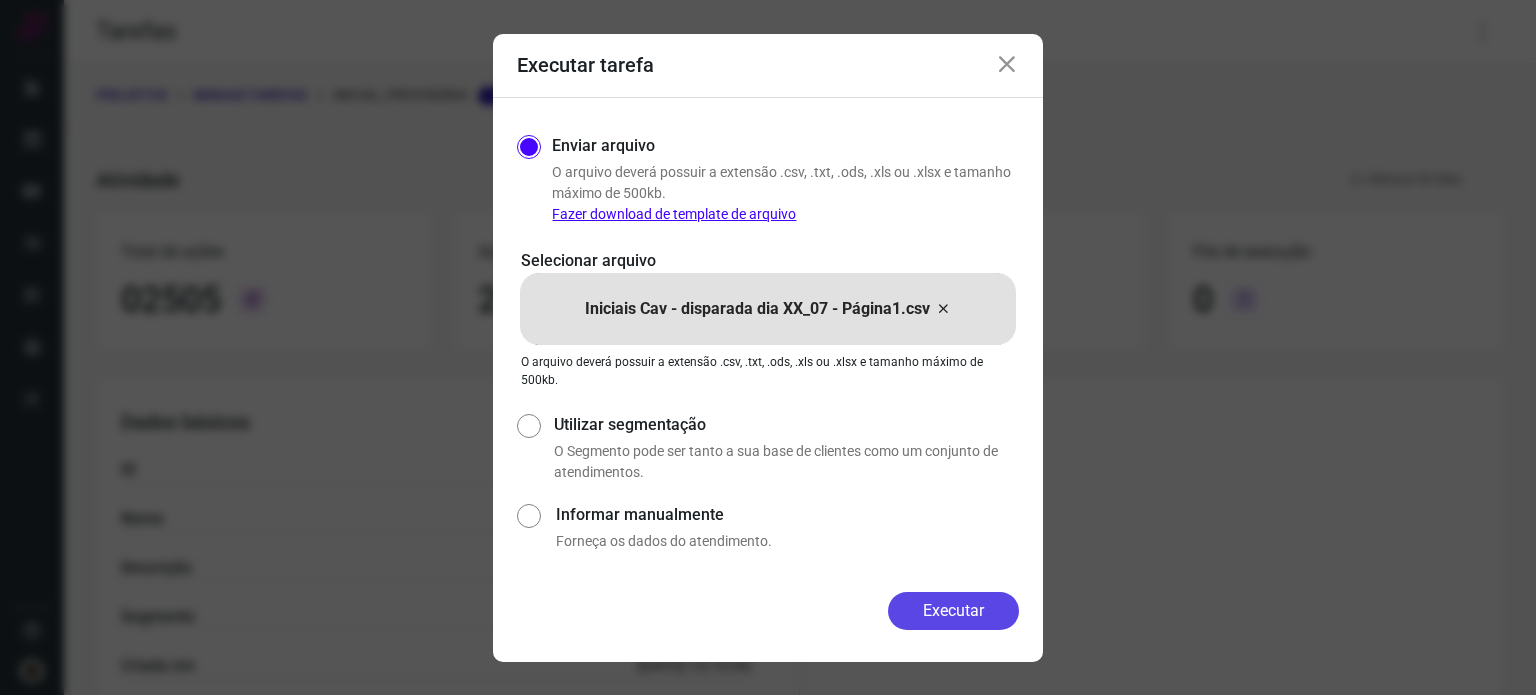 click on "Executar" at bounding box center [953, 611] 